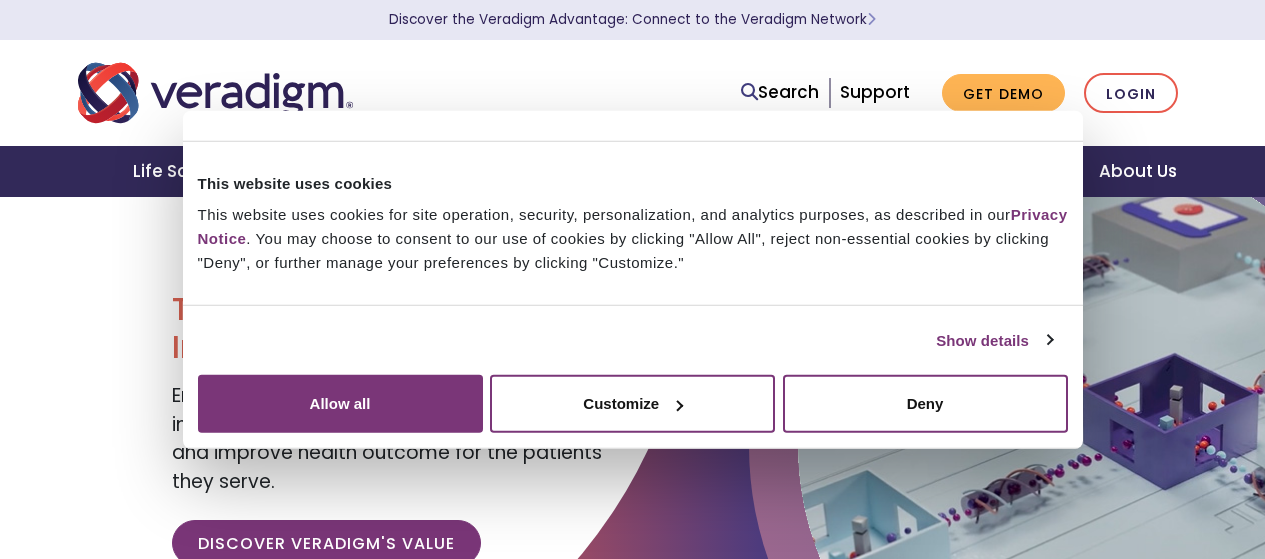 scroll, scrollTop: 0, scrollLeft: 0, axis: both 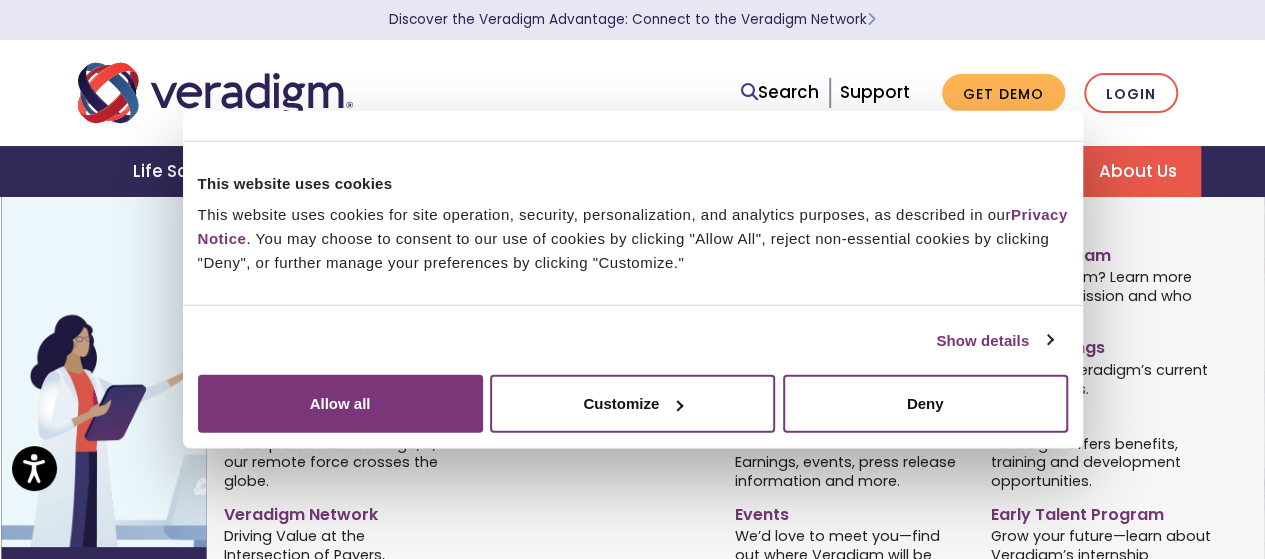 click on "About Us" at bounding box center [1138, 171] 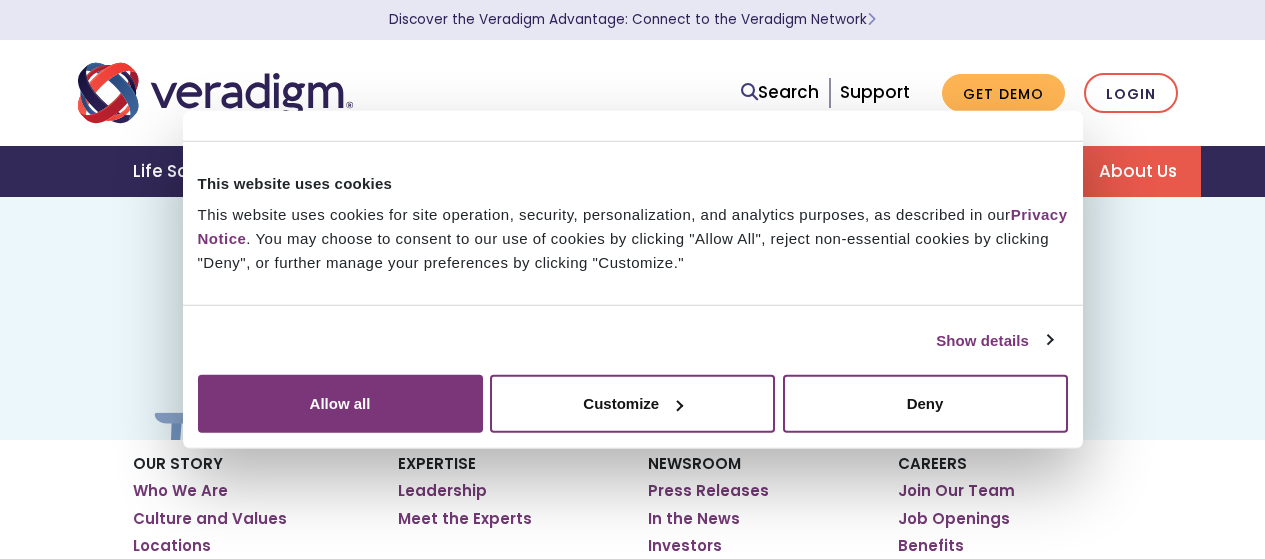 scroll, scrollTop: 0, scrollLeft: 0, axis: both 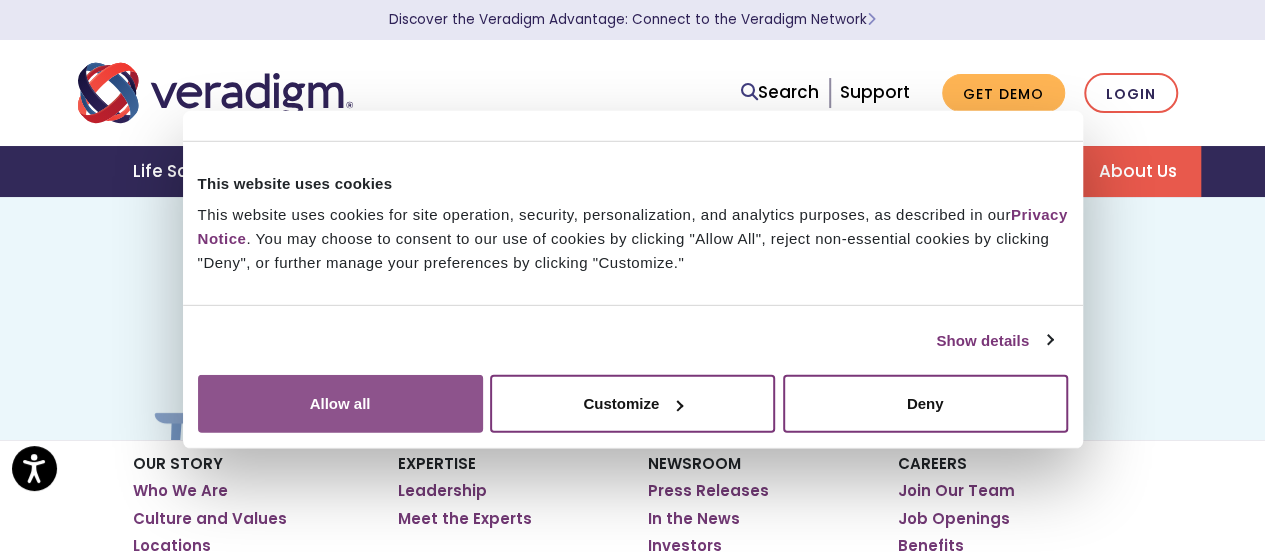 click on "Allow all" at bounding box center (340, 404) 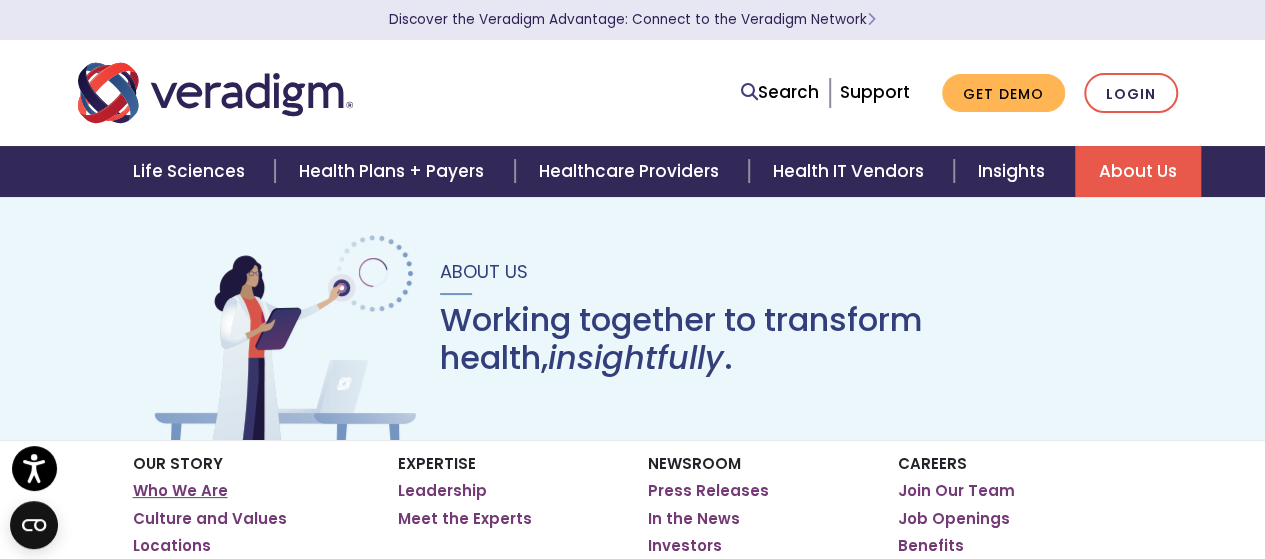 click on "Who We Are" at bounding box center (180, 491) 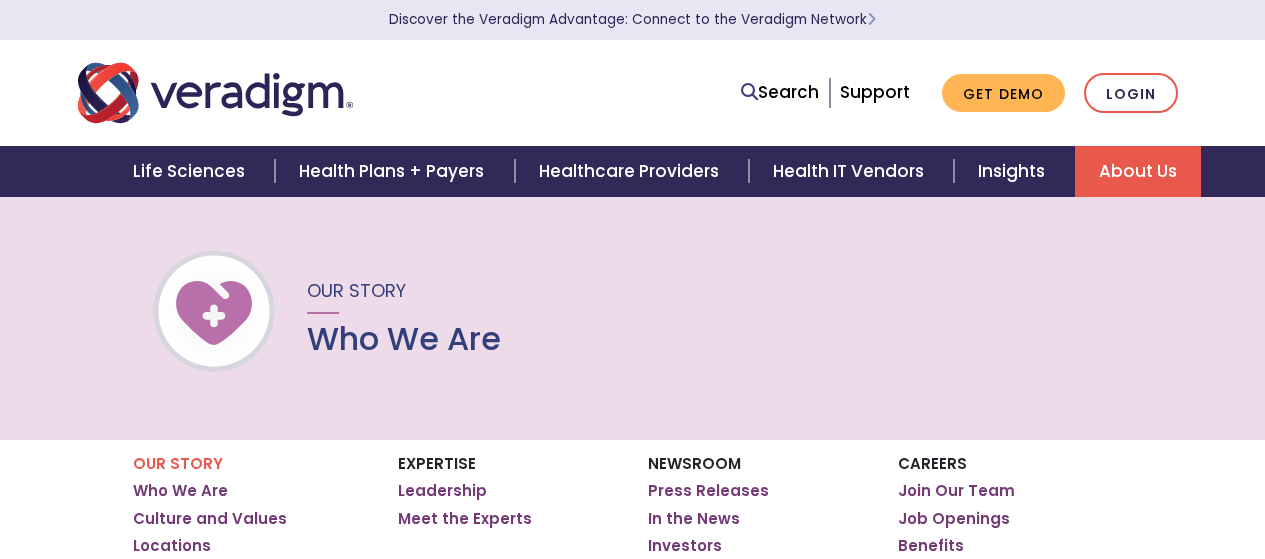 scroll, scrollTop: 0, scrollLeft: 0, axis: both 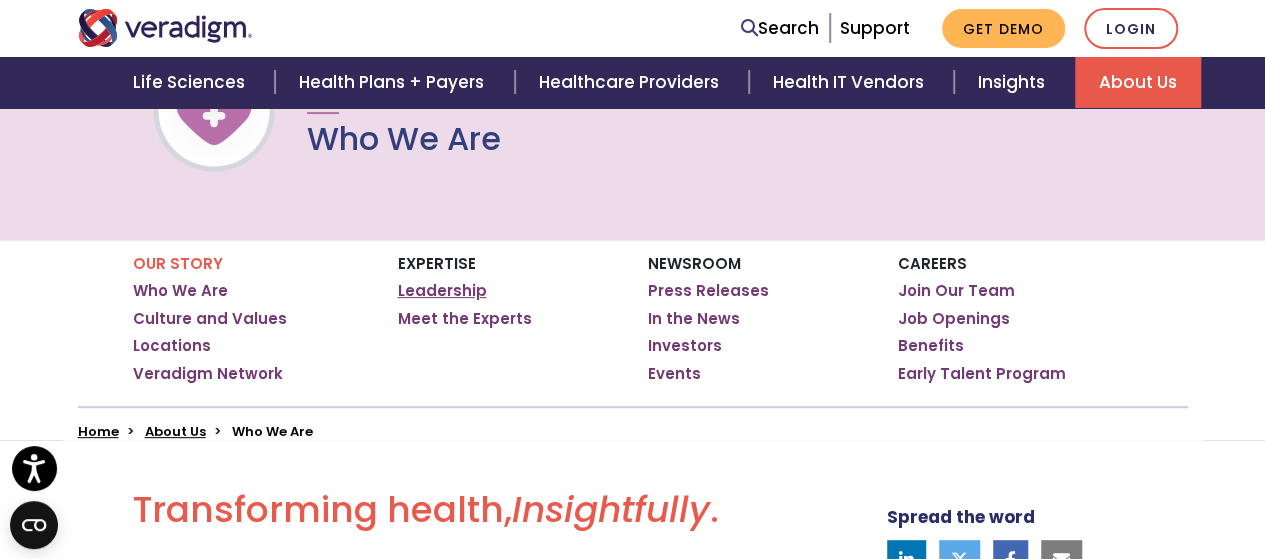 click on "Leadership" at bounding box center (442, 291) 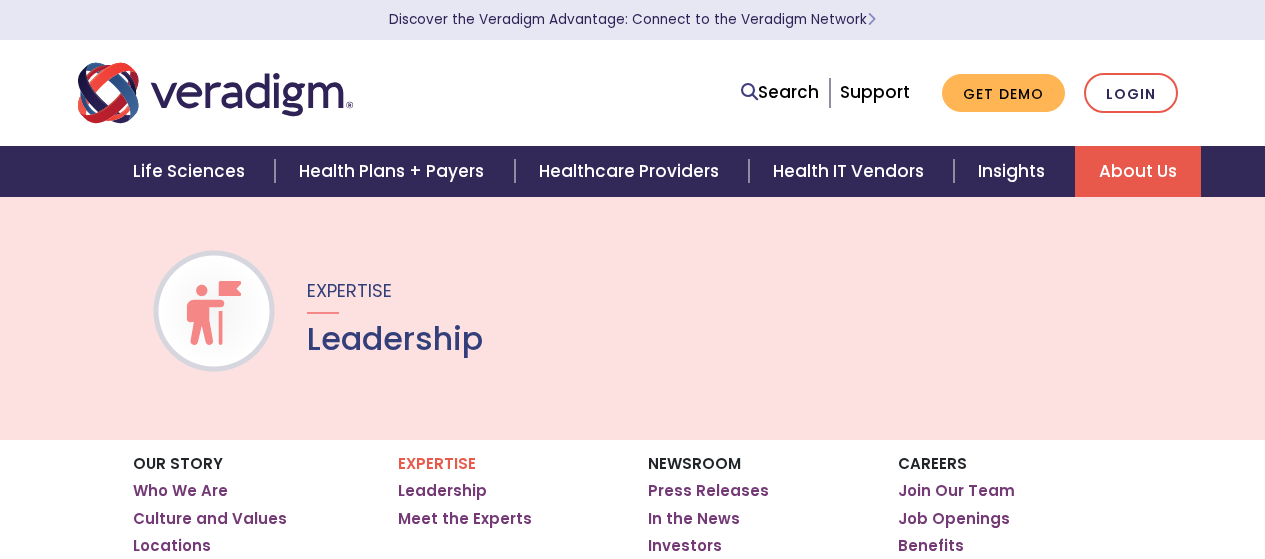 scroll, scrollTop: 0, scrollLeft: 0, axis: both 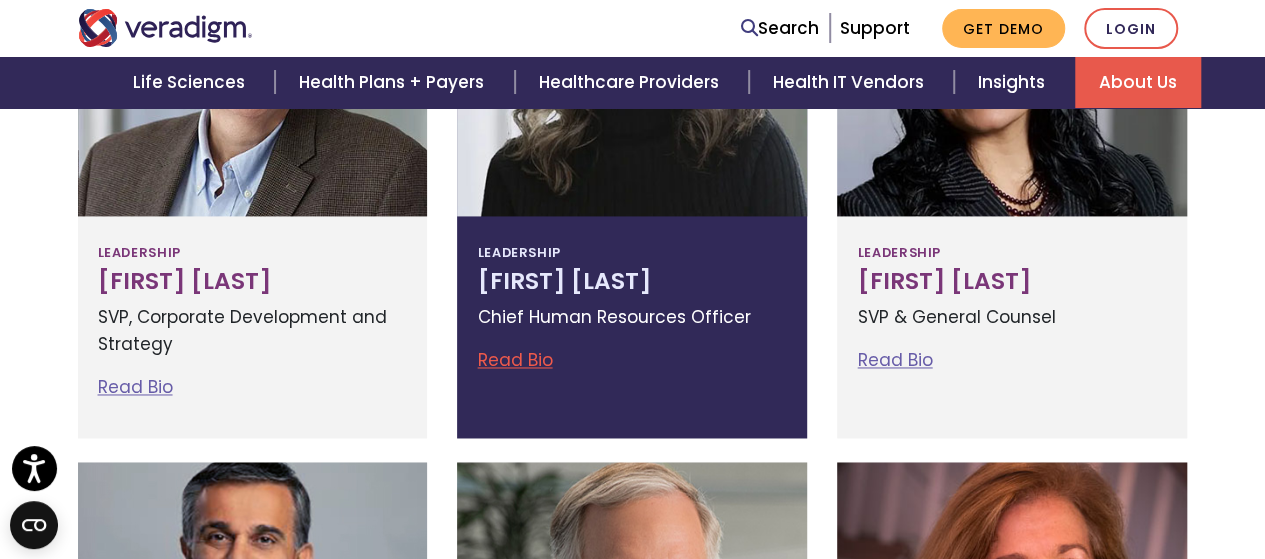 click on "Read Bio" at bounding box center [514, 360] 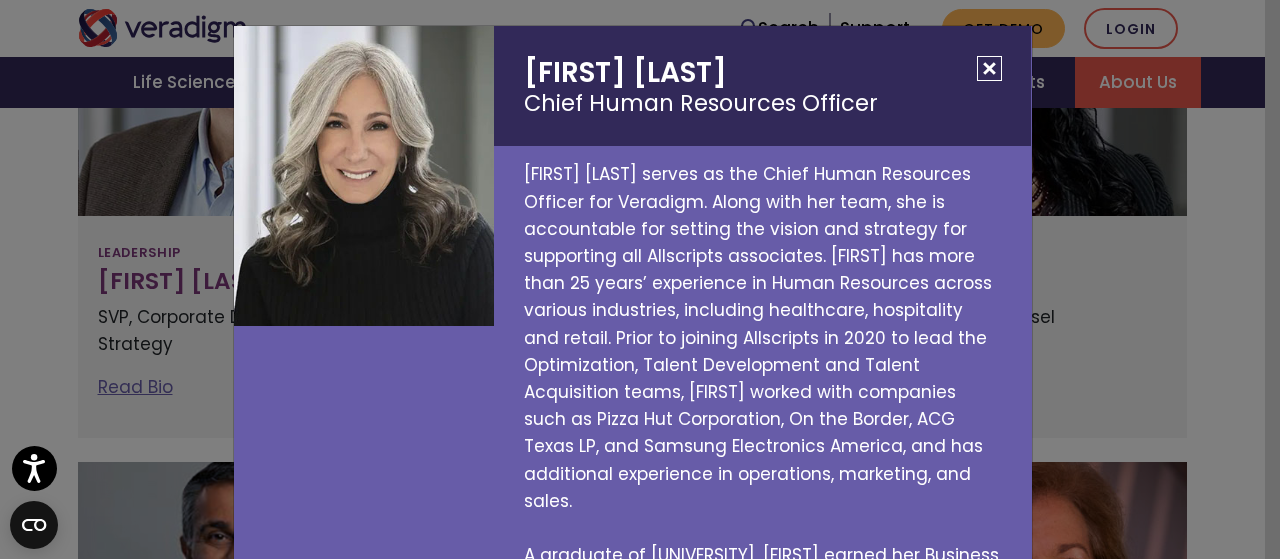 scroll, scrollTop: 0, scrollLeft: 0, axis: both 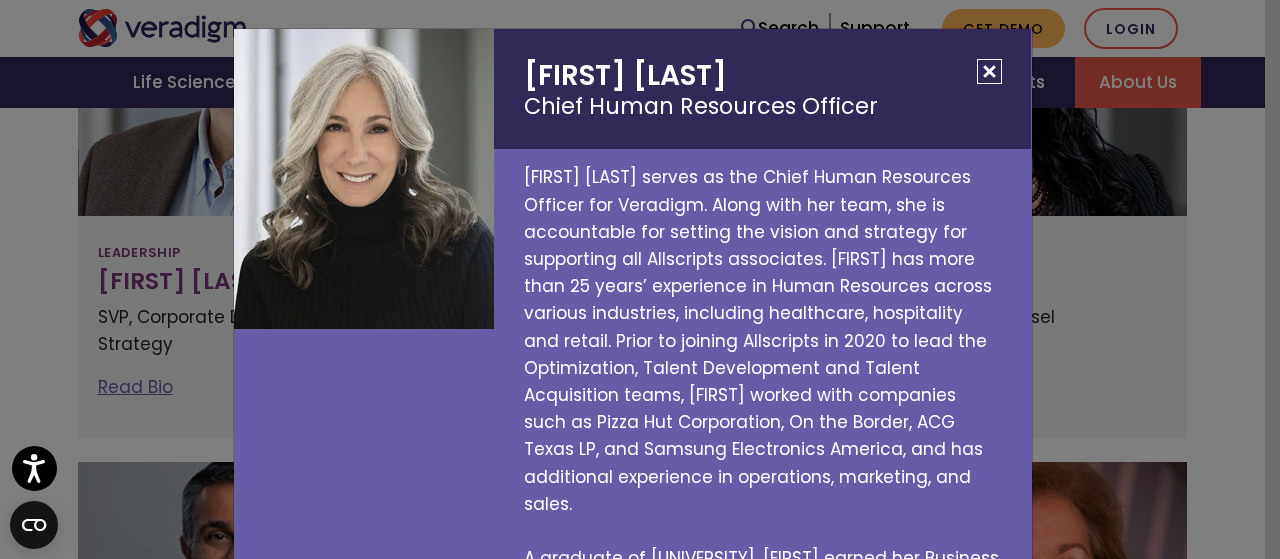 click at bounding box center [989, 71] 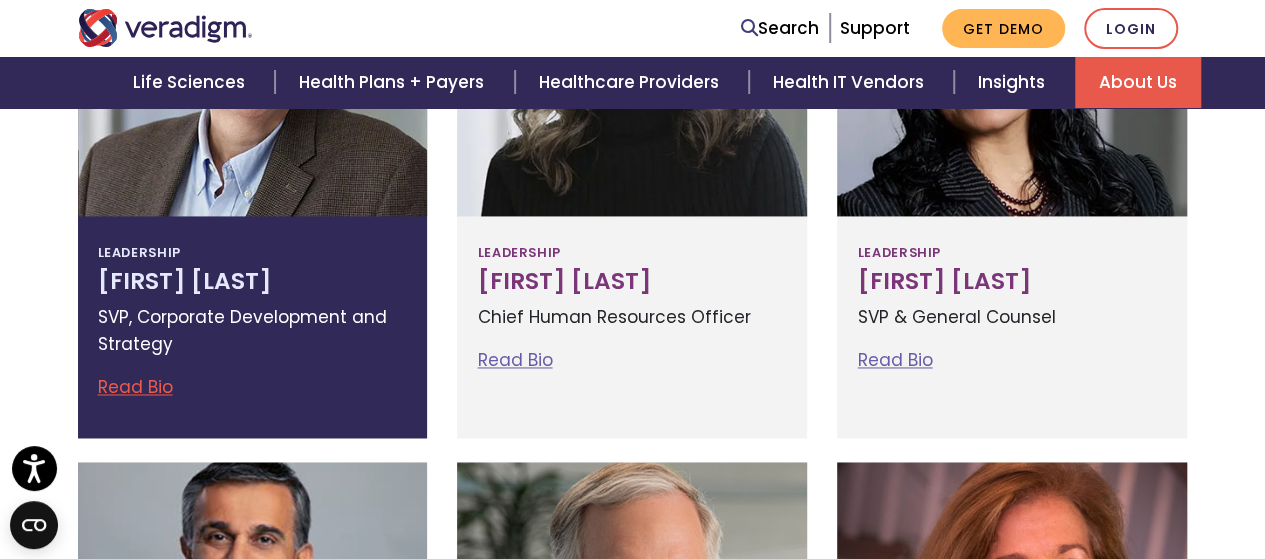 click on "Read Bio" at bounding box center (135, 387) 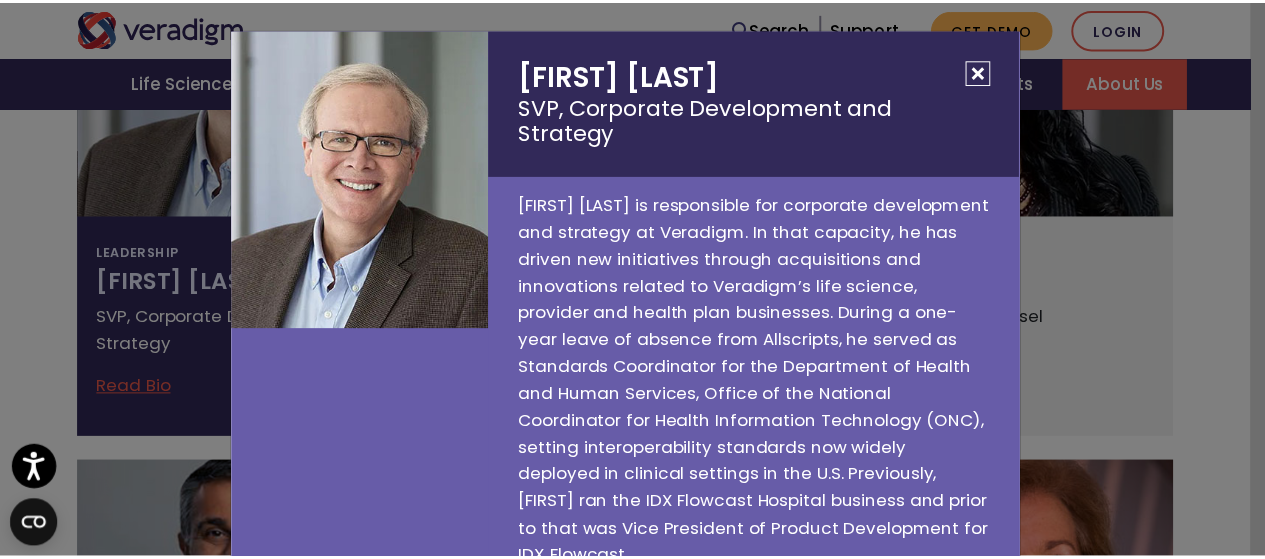 scroll, scrollTop: 0, scrollLeft: 0, axis: both 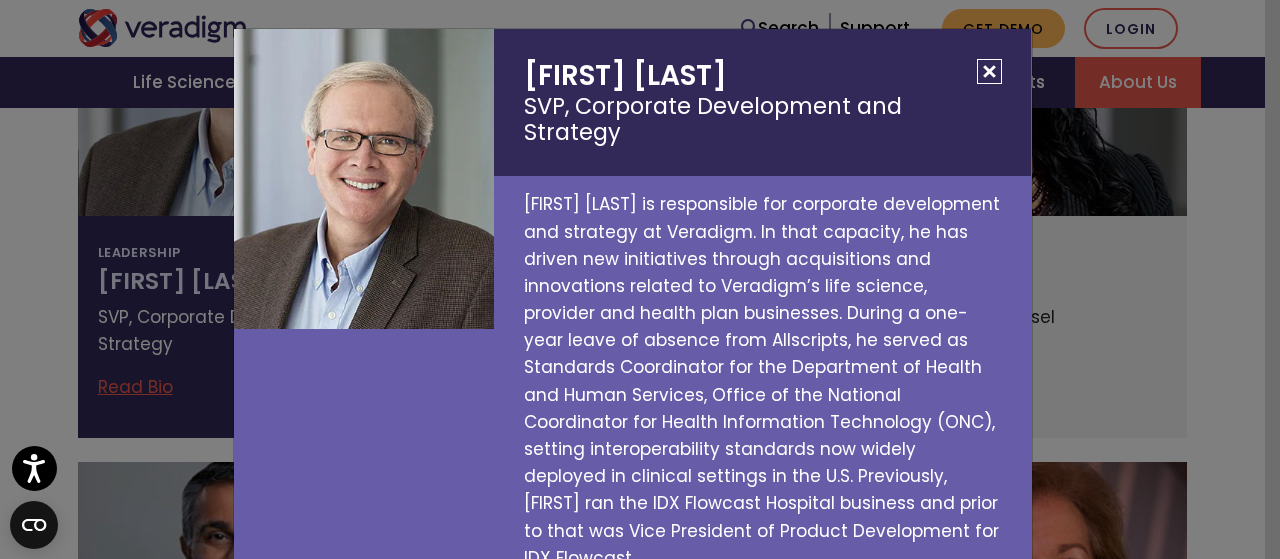 click at bounding box center (989, 71) 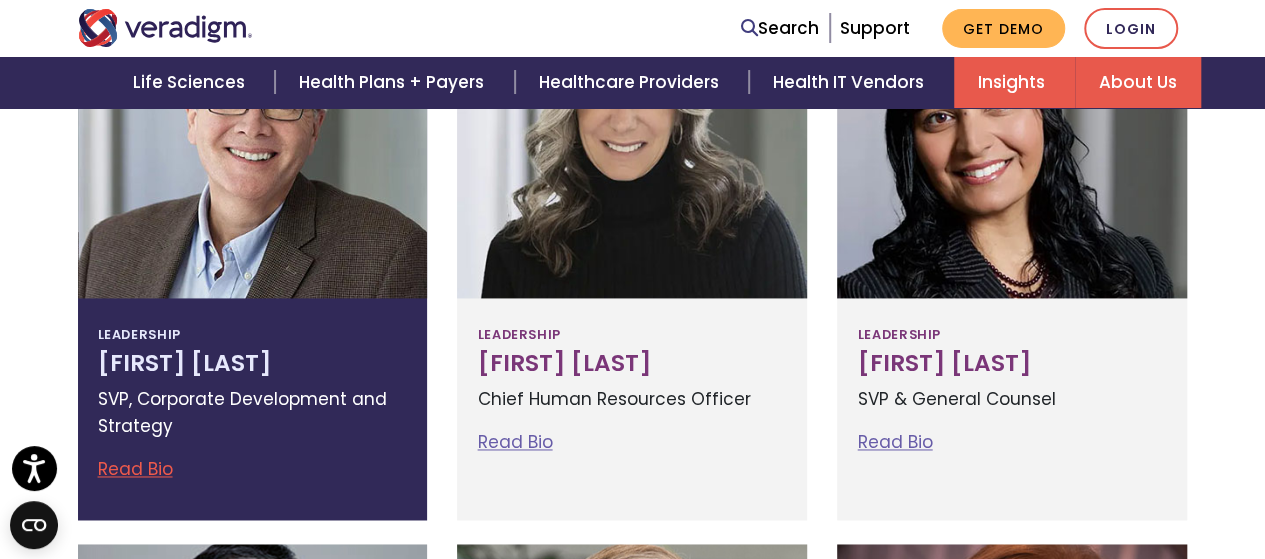 scroll, scrollTop: 1320, scrollLeft: 0, axis: vertical 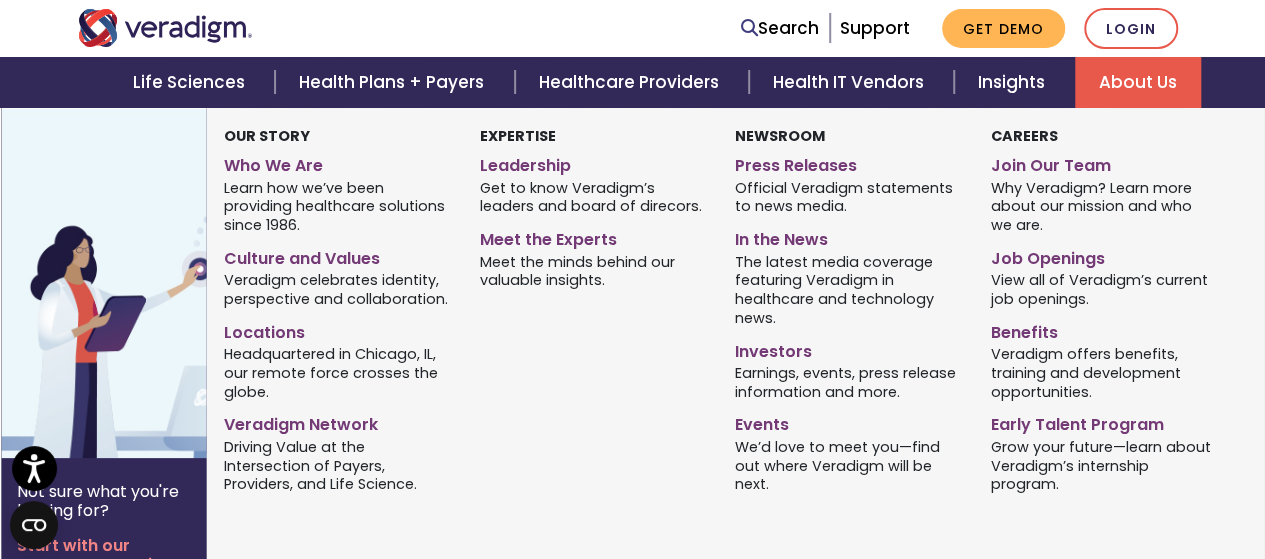 click on "About Us" at bounding box center (1138, 82) 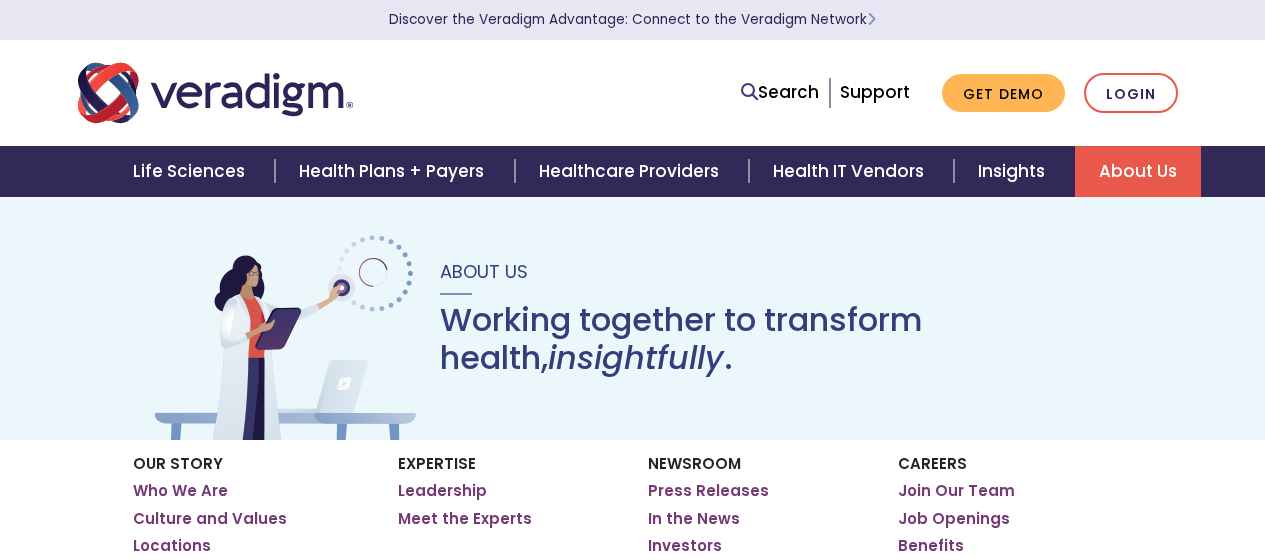 scroll, scrollTop: 0, scrollLeft: 0, axis: both 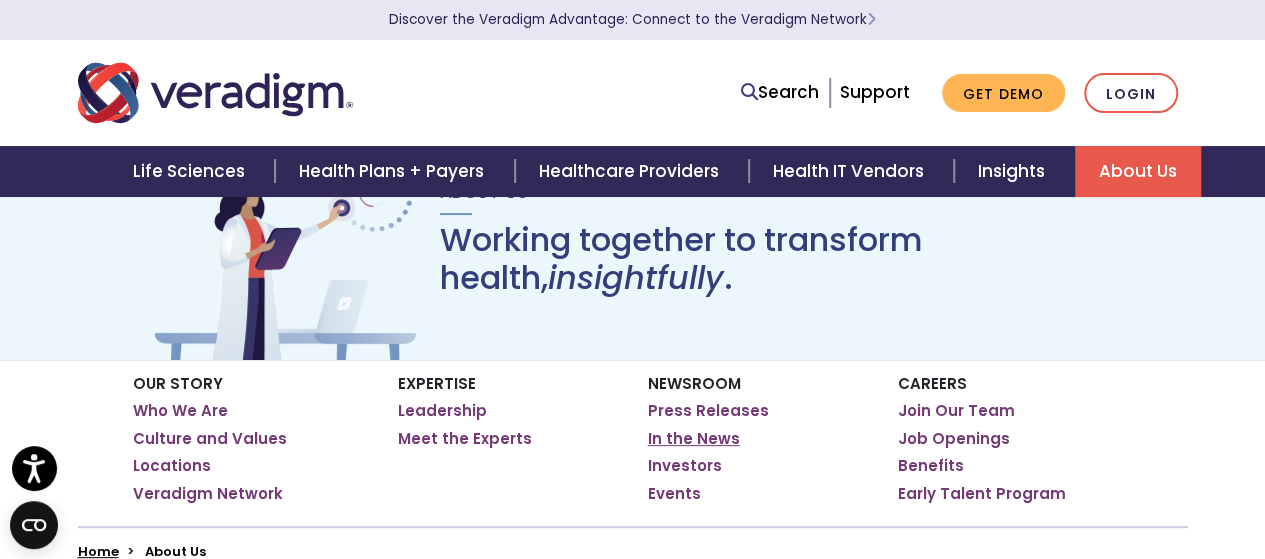 click on "In the News" at bounding box center [694, 439] 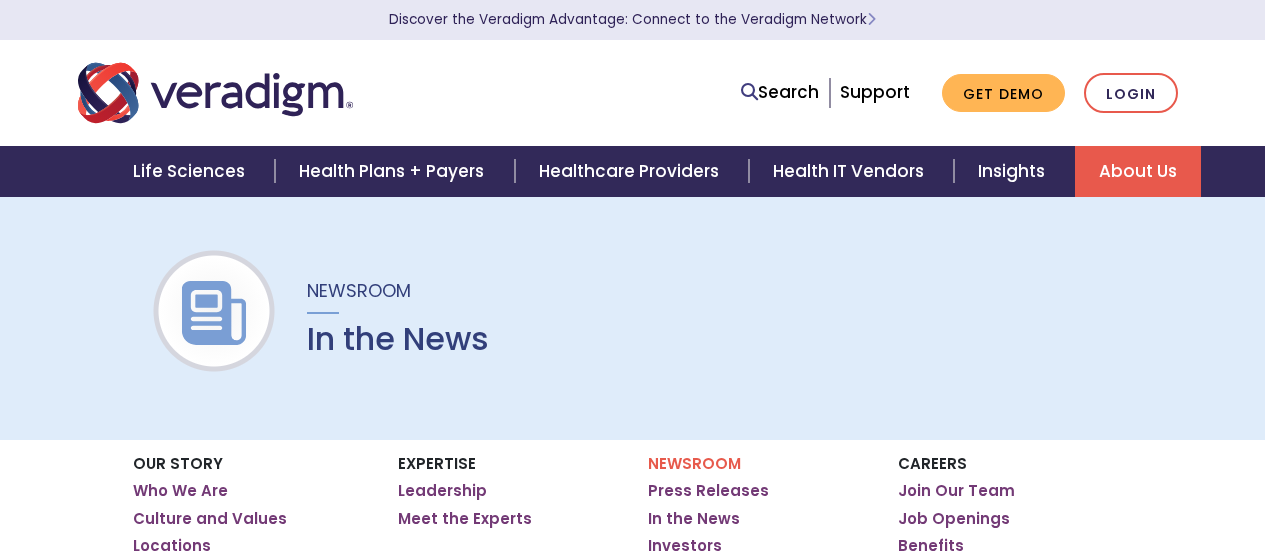 scroll, scrollTop: 0, scrollLeft: 0, axis: both 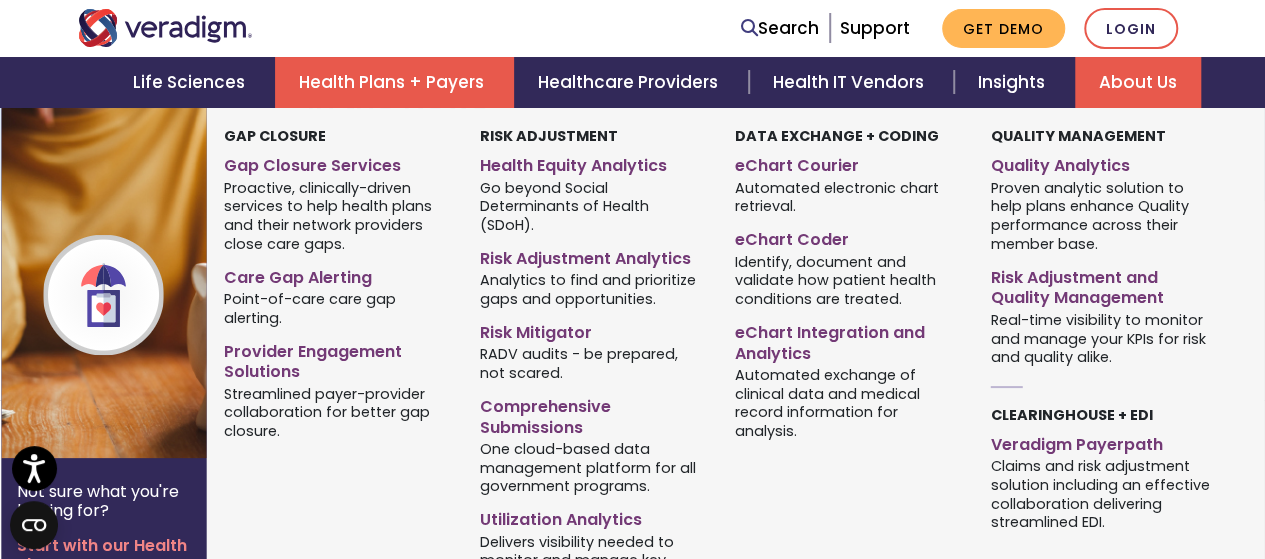 click on "Health Plans + Payers" at bounding box center (394, 82) 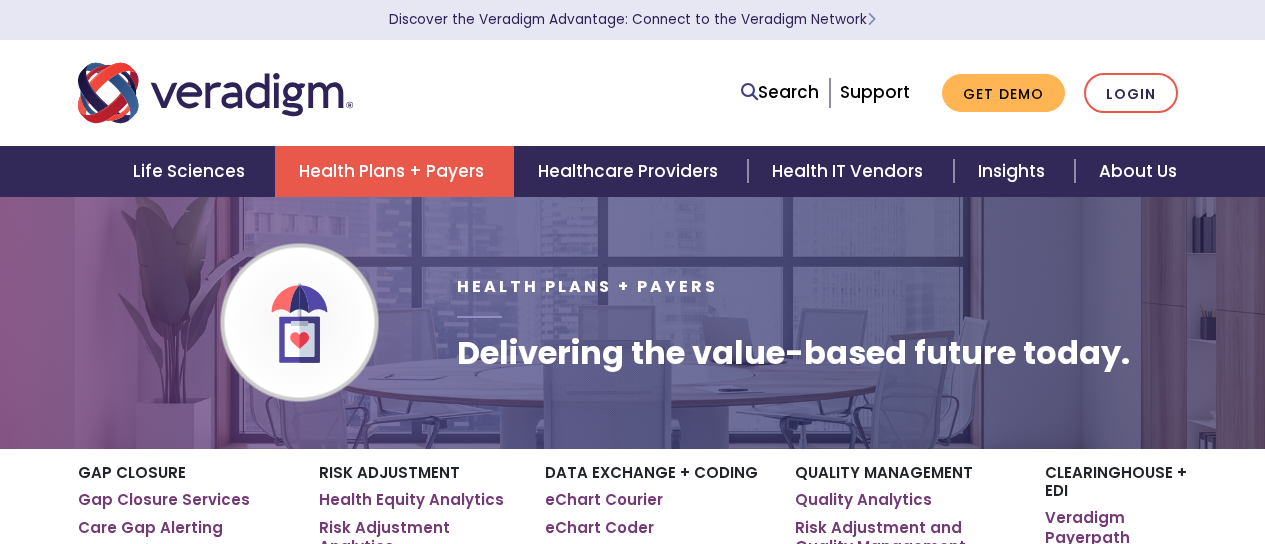 scroll, scrollTop: 0, scrollLeft: 0, axis: both 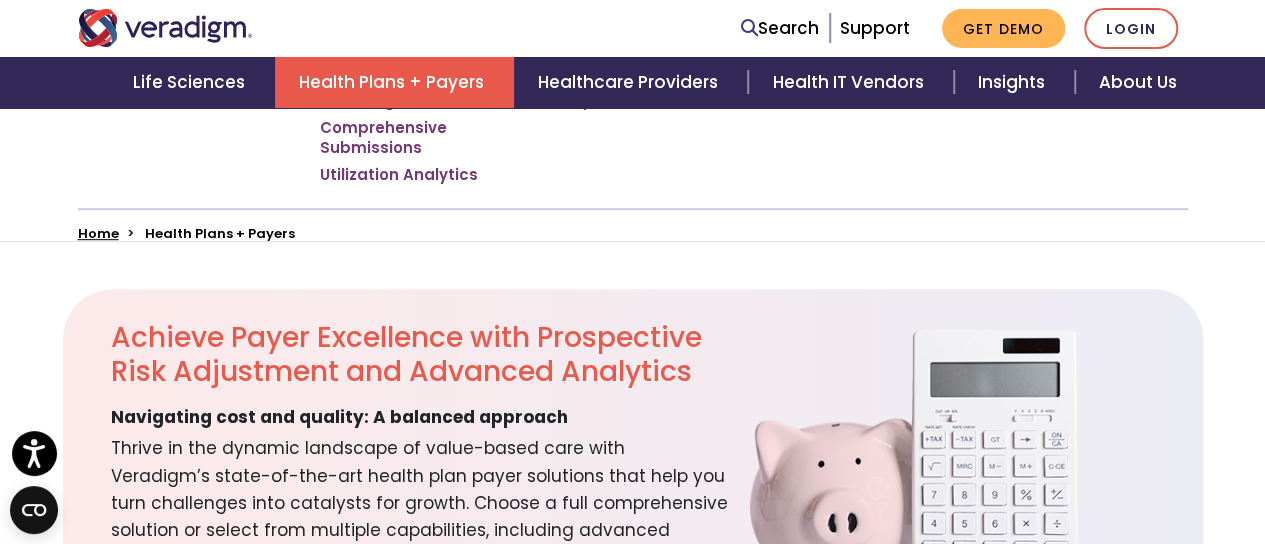drag, startPoint x: 0, startPoint y: 0, endPoint x: 436, endPoint y: 88, distance: 444.79208 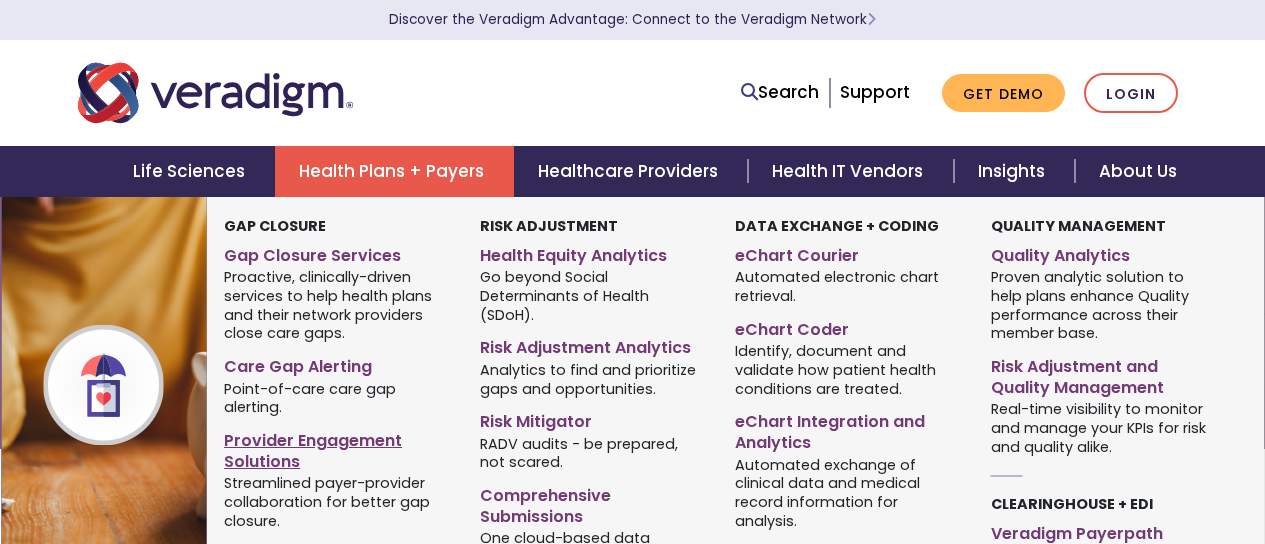 scroll, scrollTop: 0, scrollLeft: 0, axis: both 